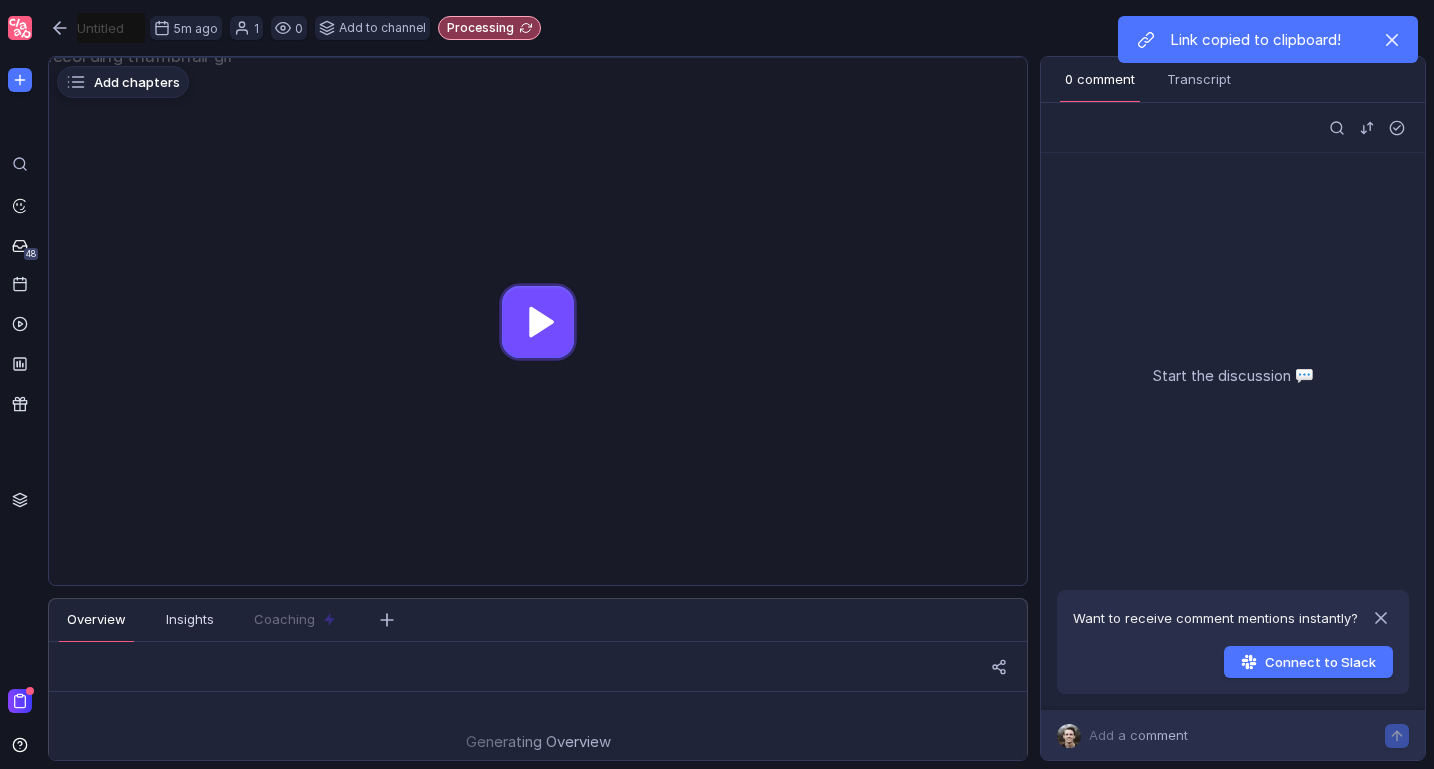 scroll, scrollTop: 0, scrollLeft: 0, axis: both 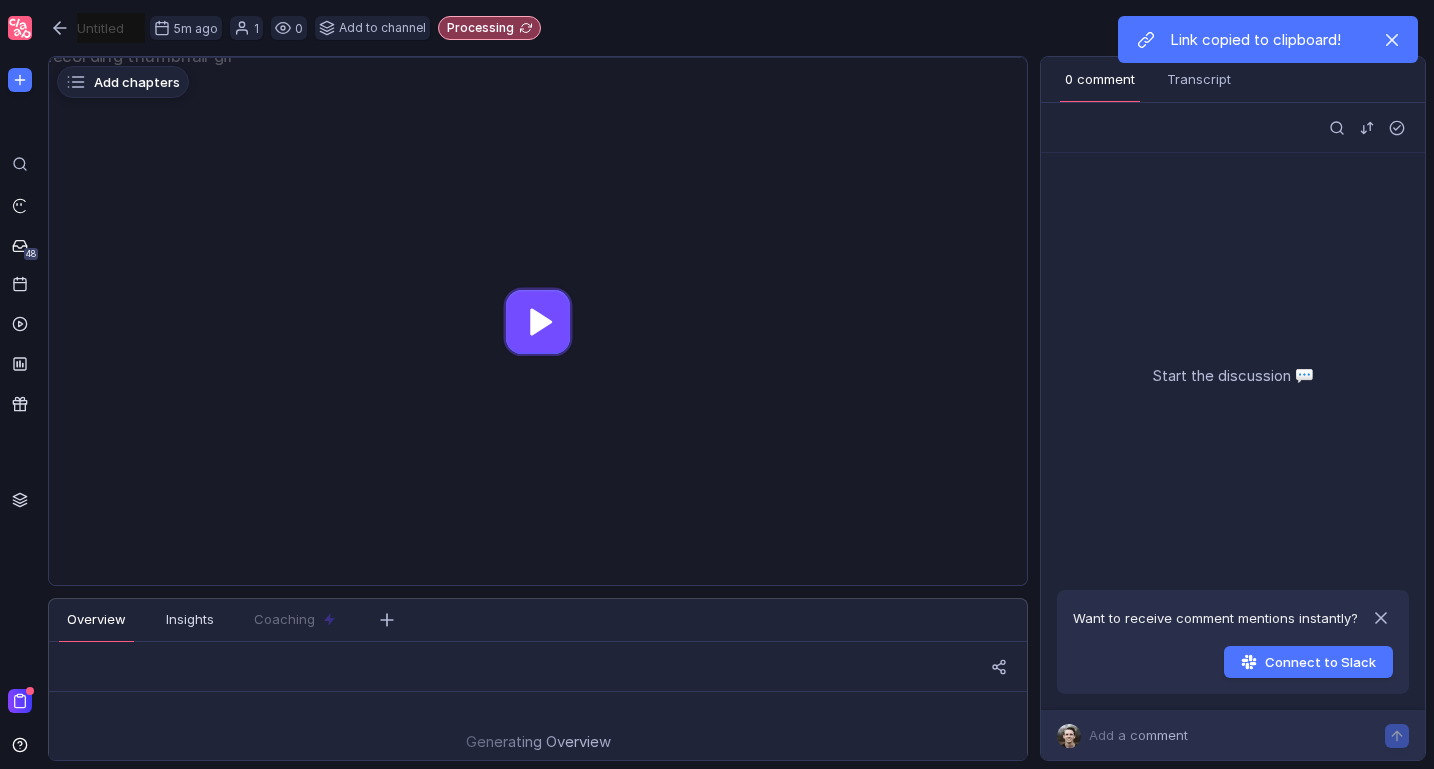 click at bounding box center [111, 28] 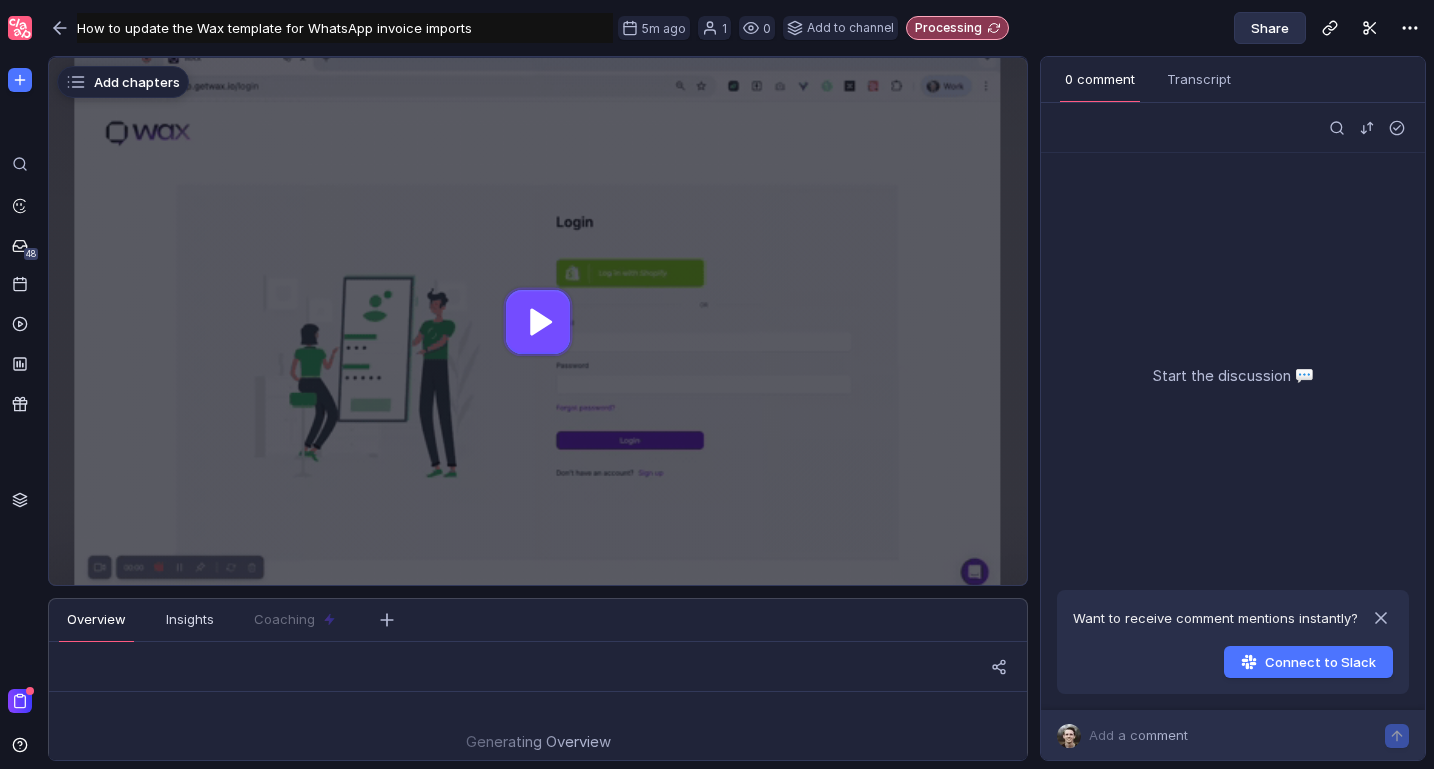 type on "How to update the Wax template for WhatsApp invoice imports" 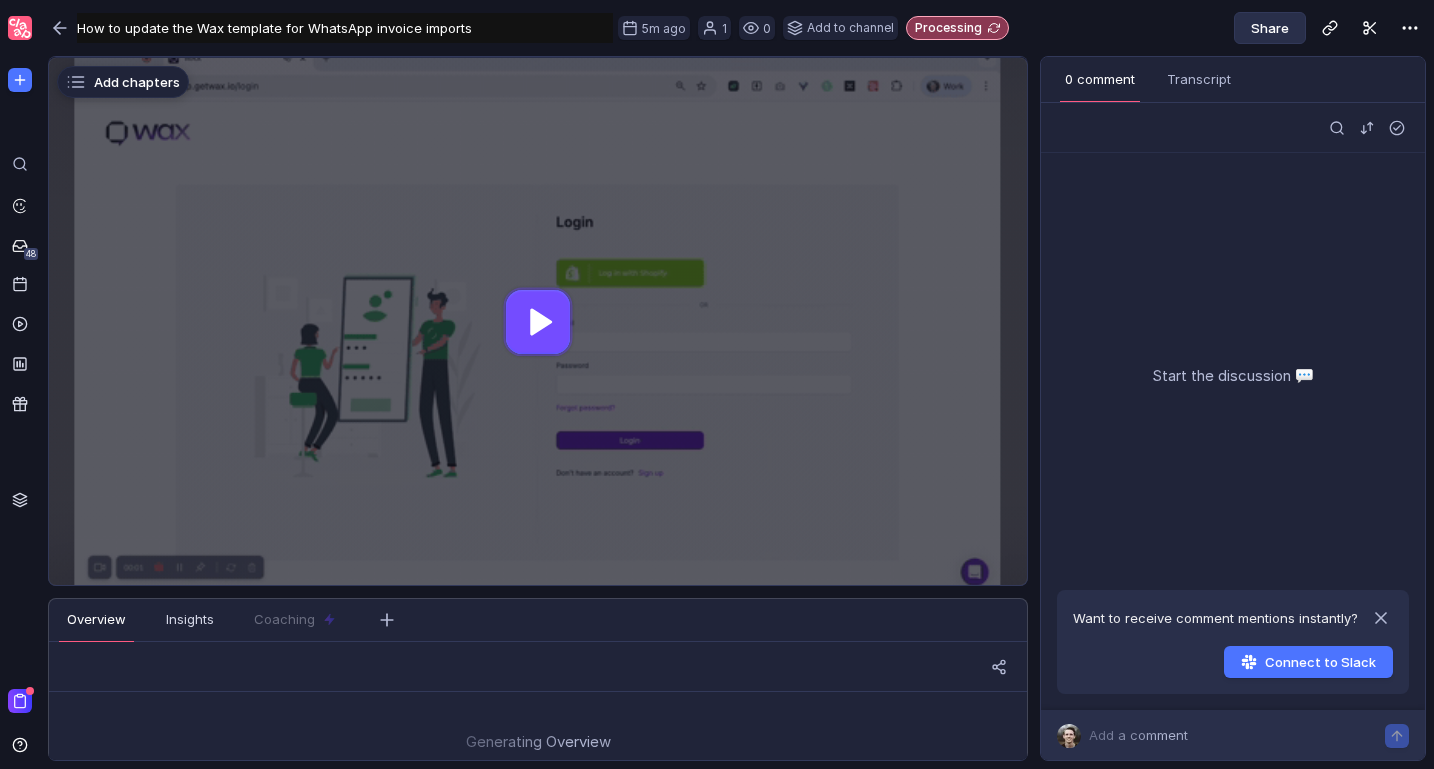 click on "Share" at bounding box center (1270, 28) 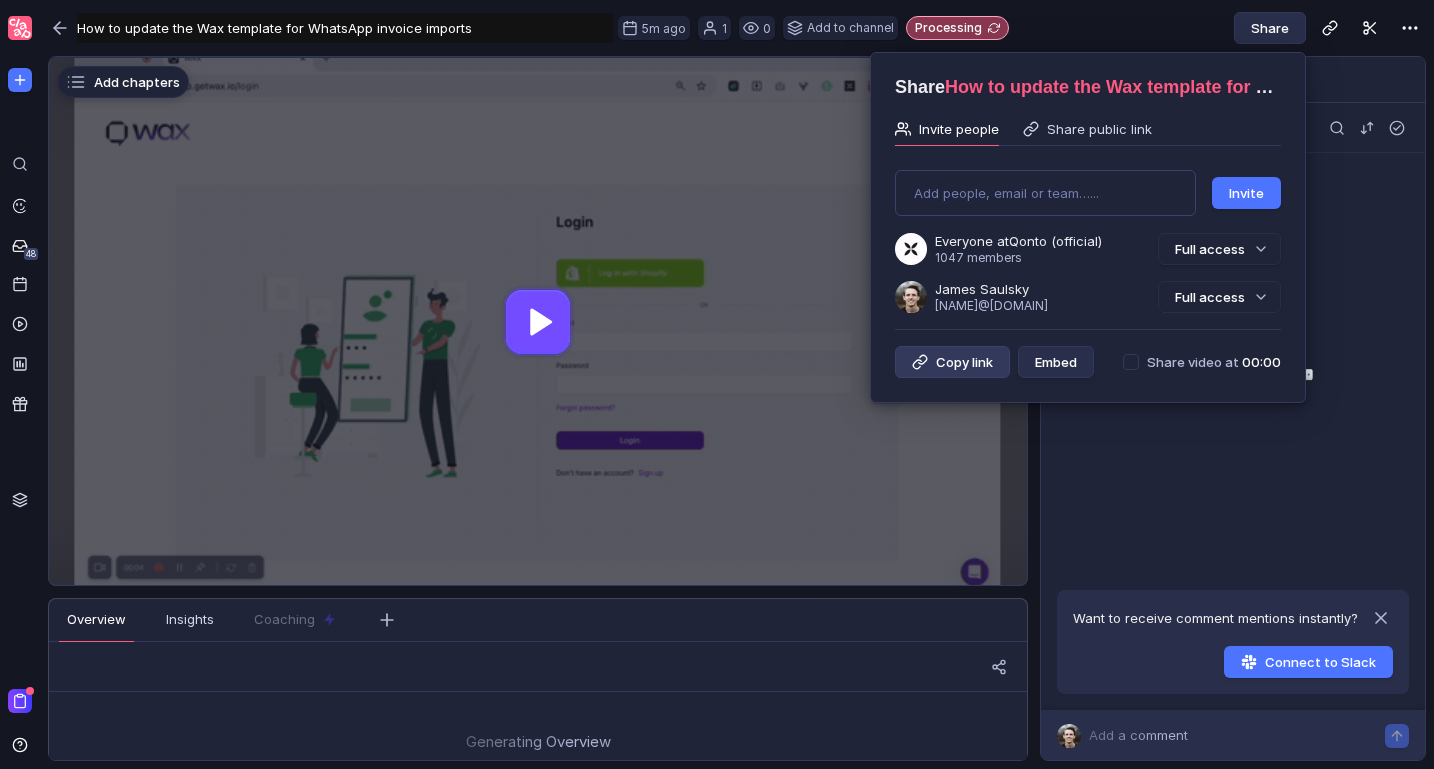 click on "Copy link" at bounding box center [952, 362] 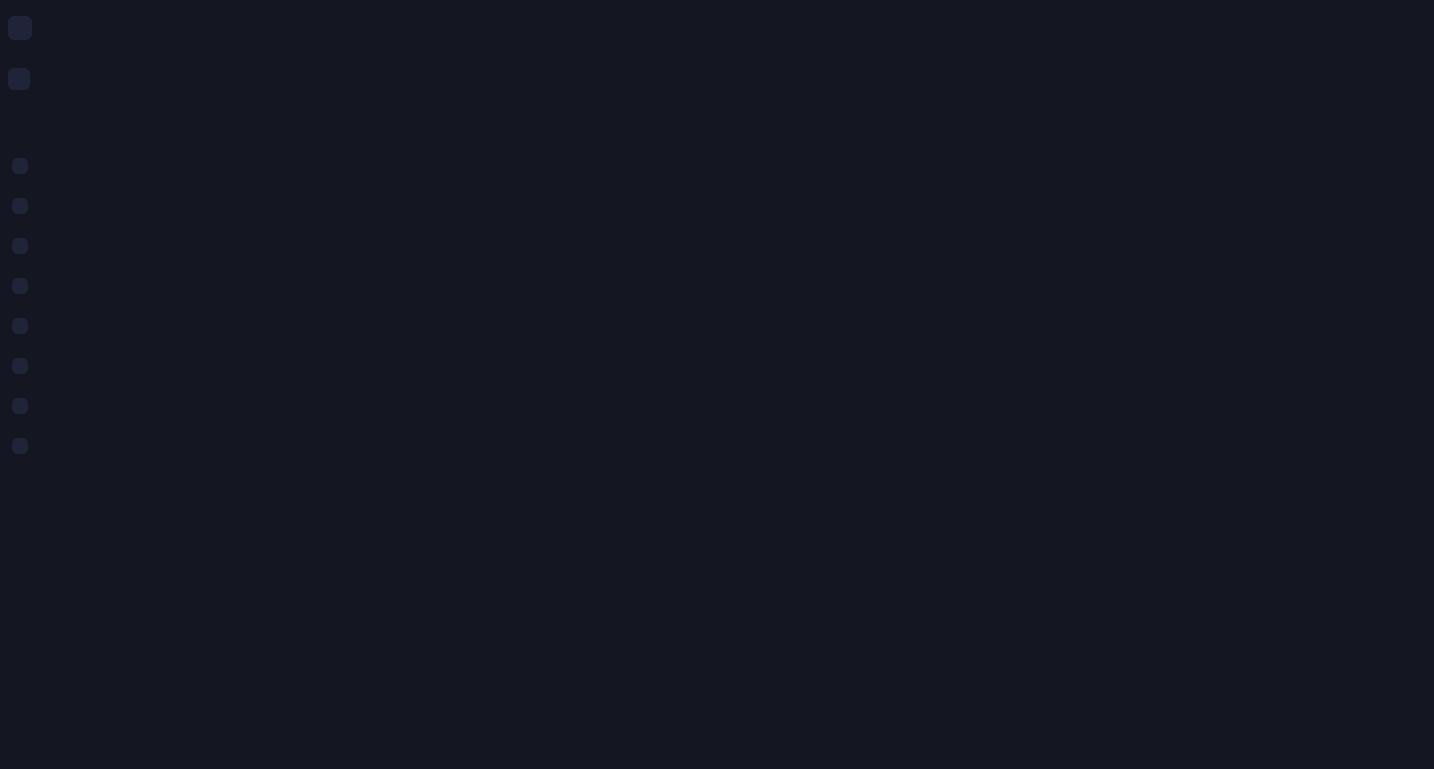 scroll, scrollTop: 0, scrollLeft: 0, axis: both 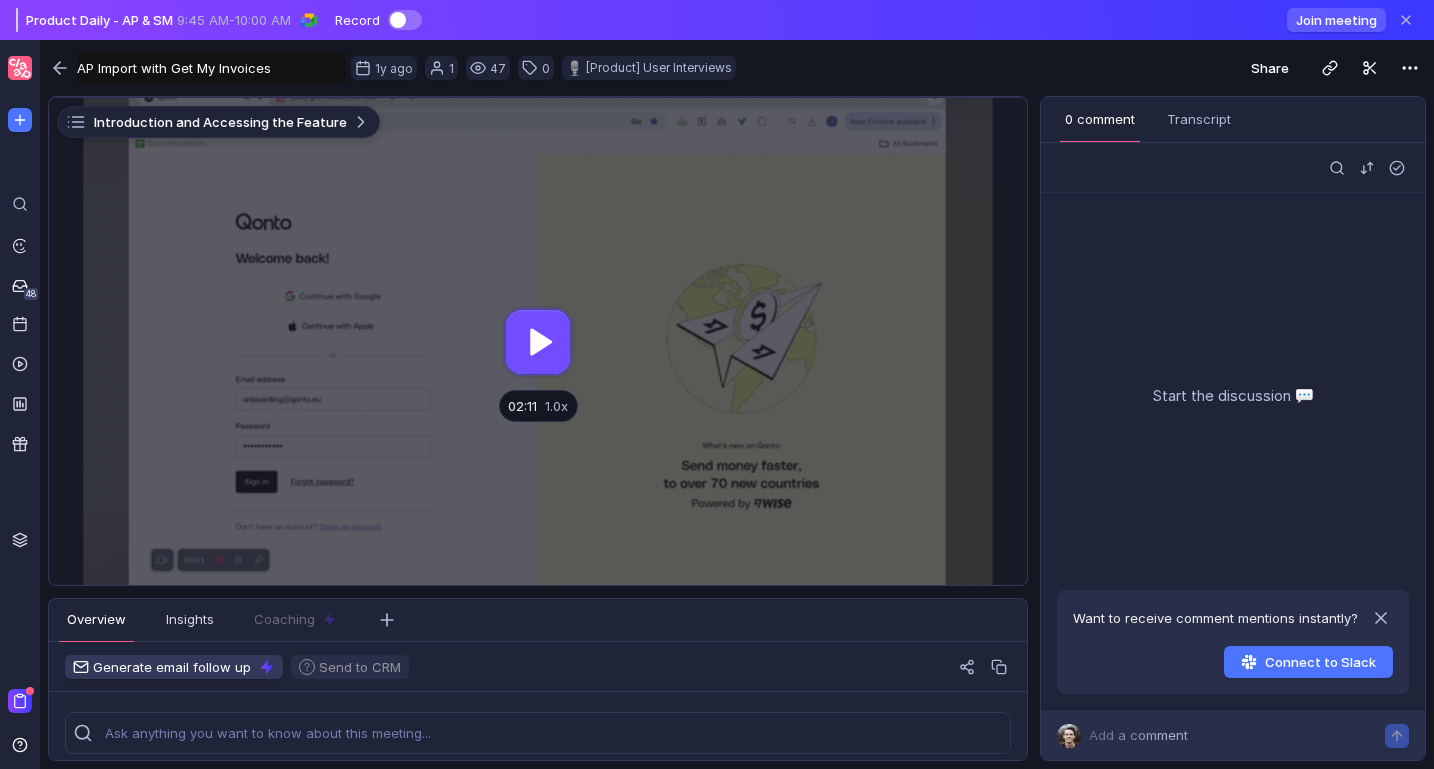 click at bounding box center (20, 68) 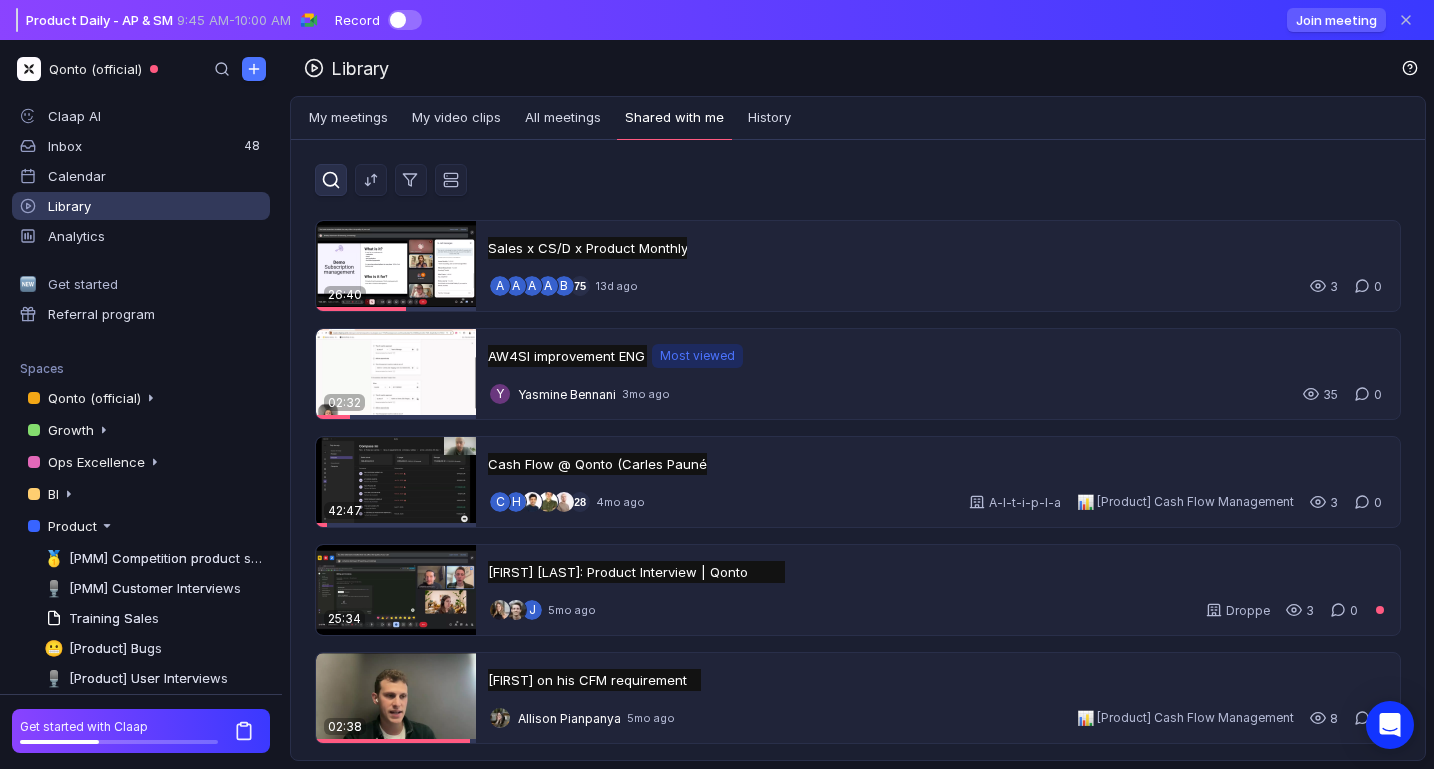 click at bounding box center [337, 186] 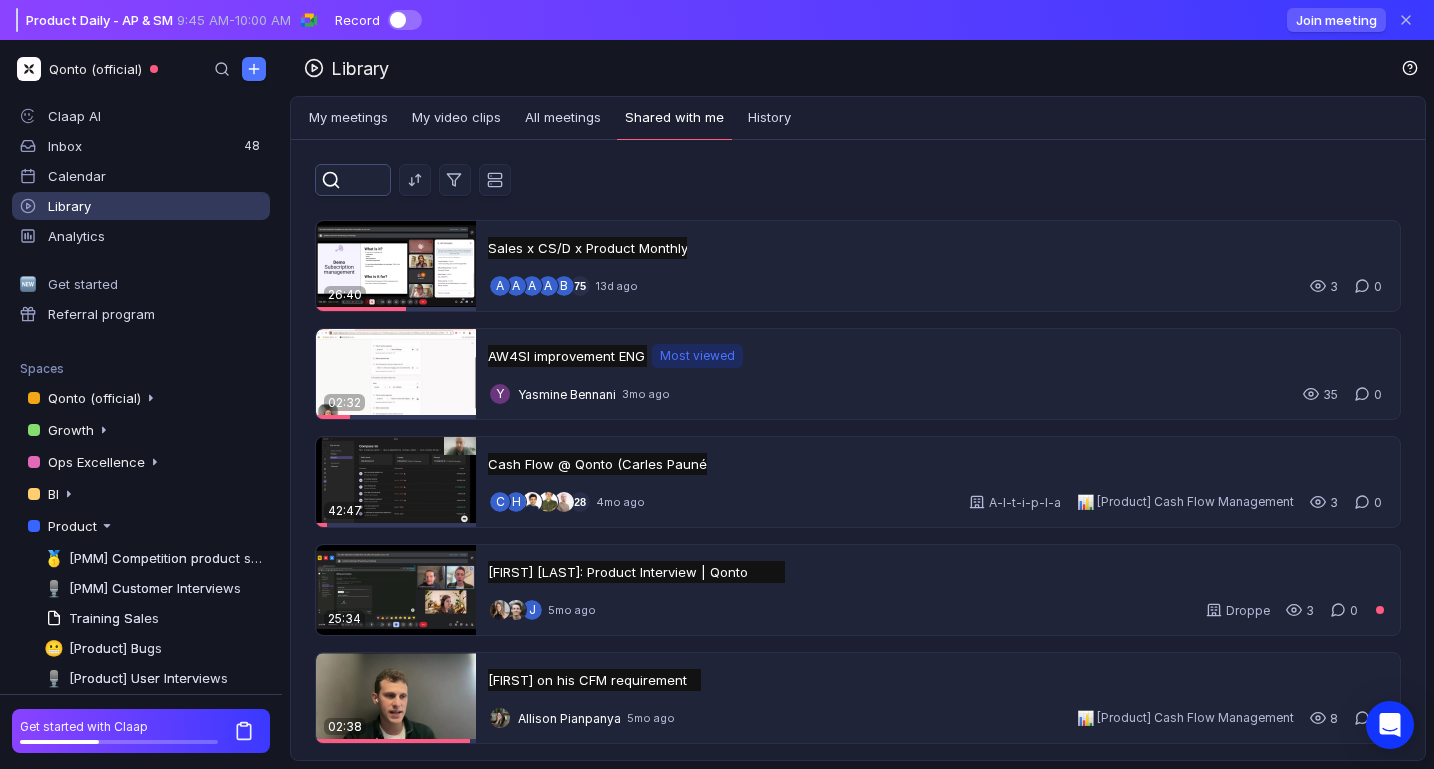 scroll, scrollTop: 0, scrollLeft: 0, axis: both 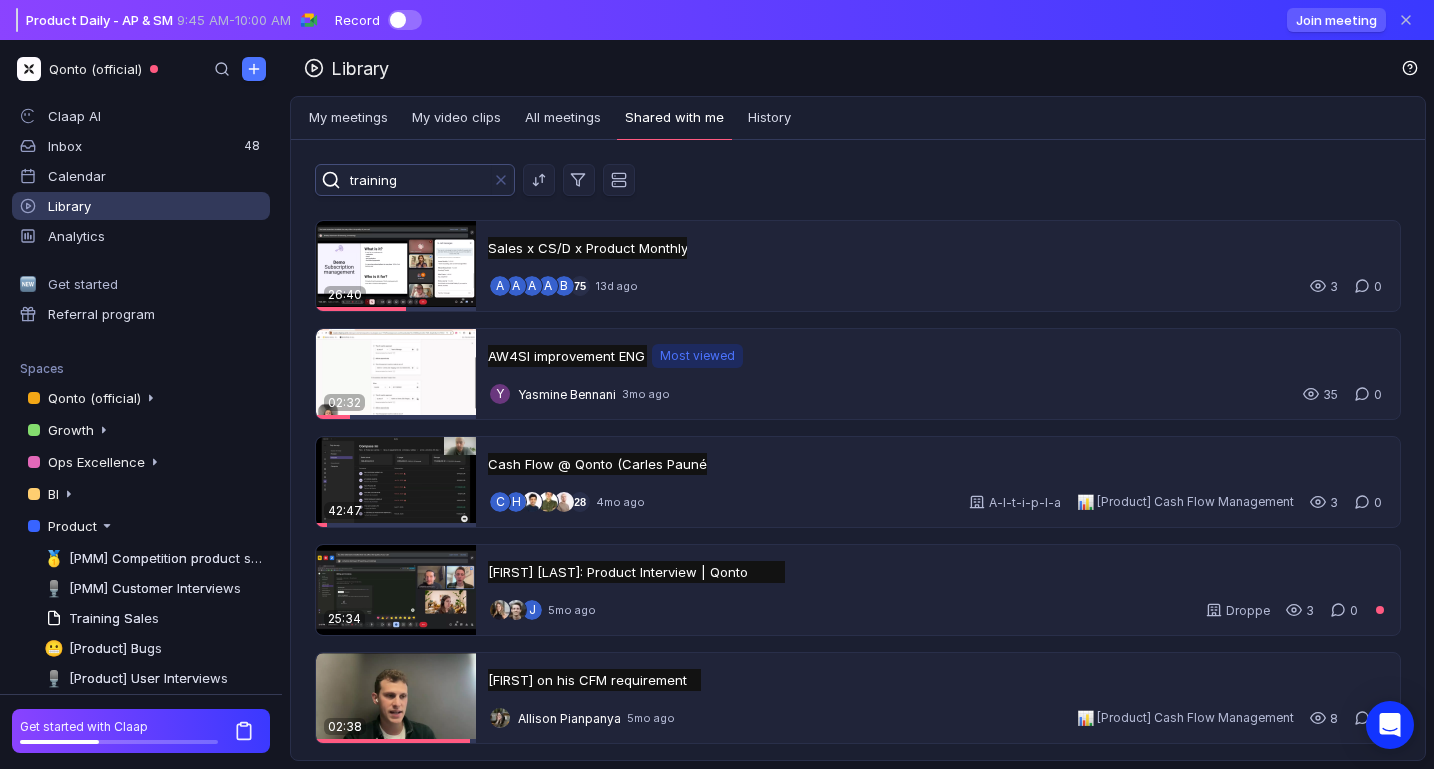 type on "training" 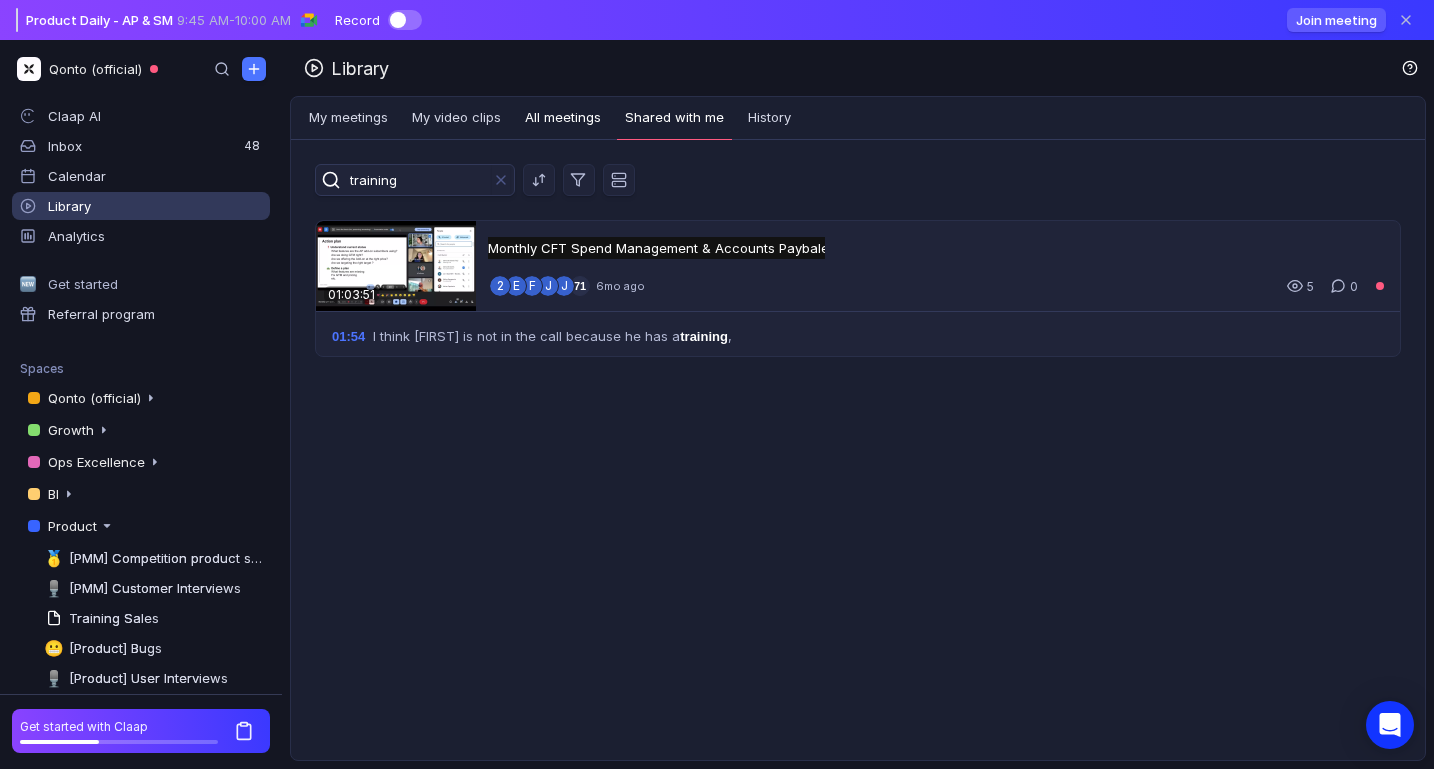 click on "All meetings" at bounding box center [563, 118] 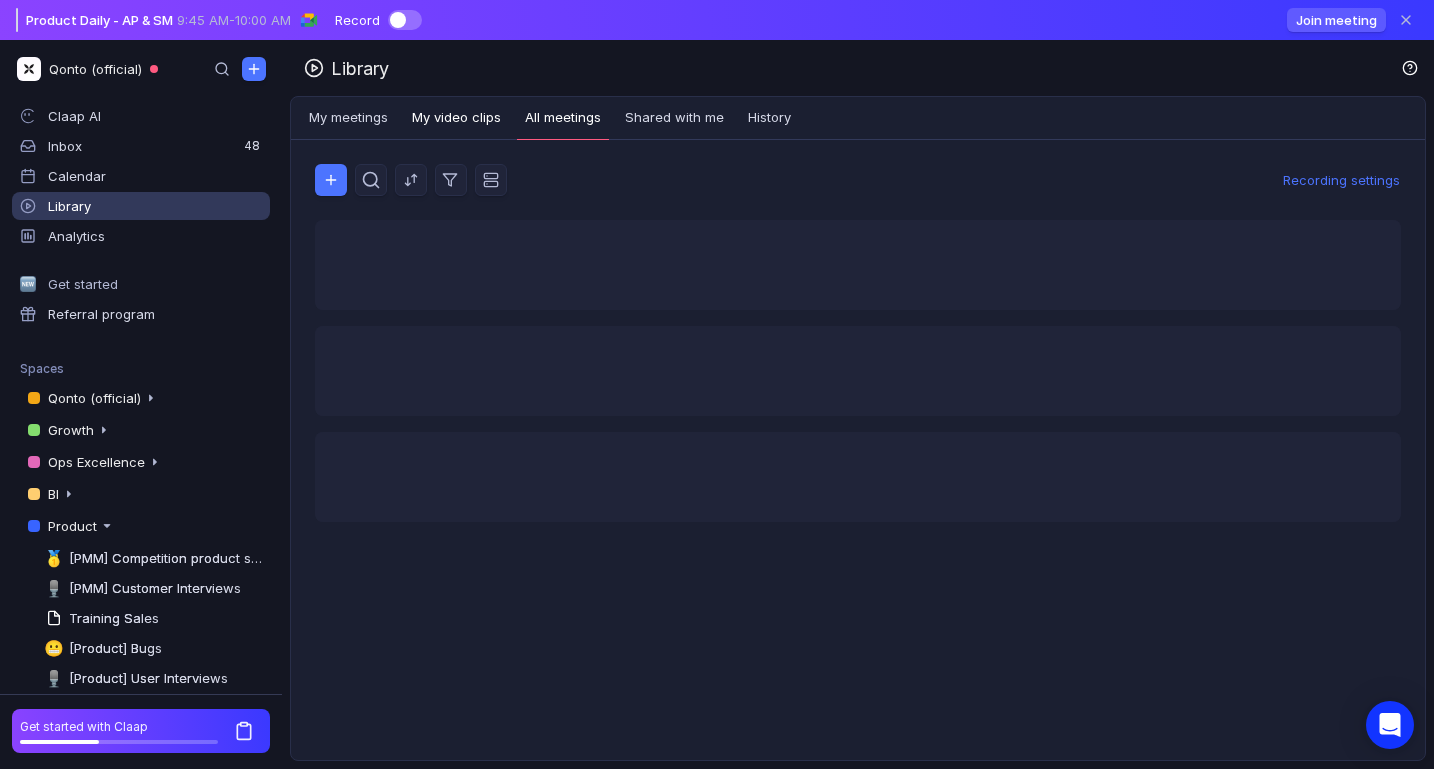 click on "My video clips" at bounding box center [456, 118] 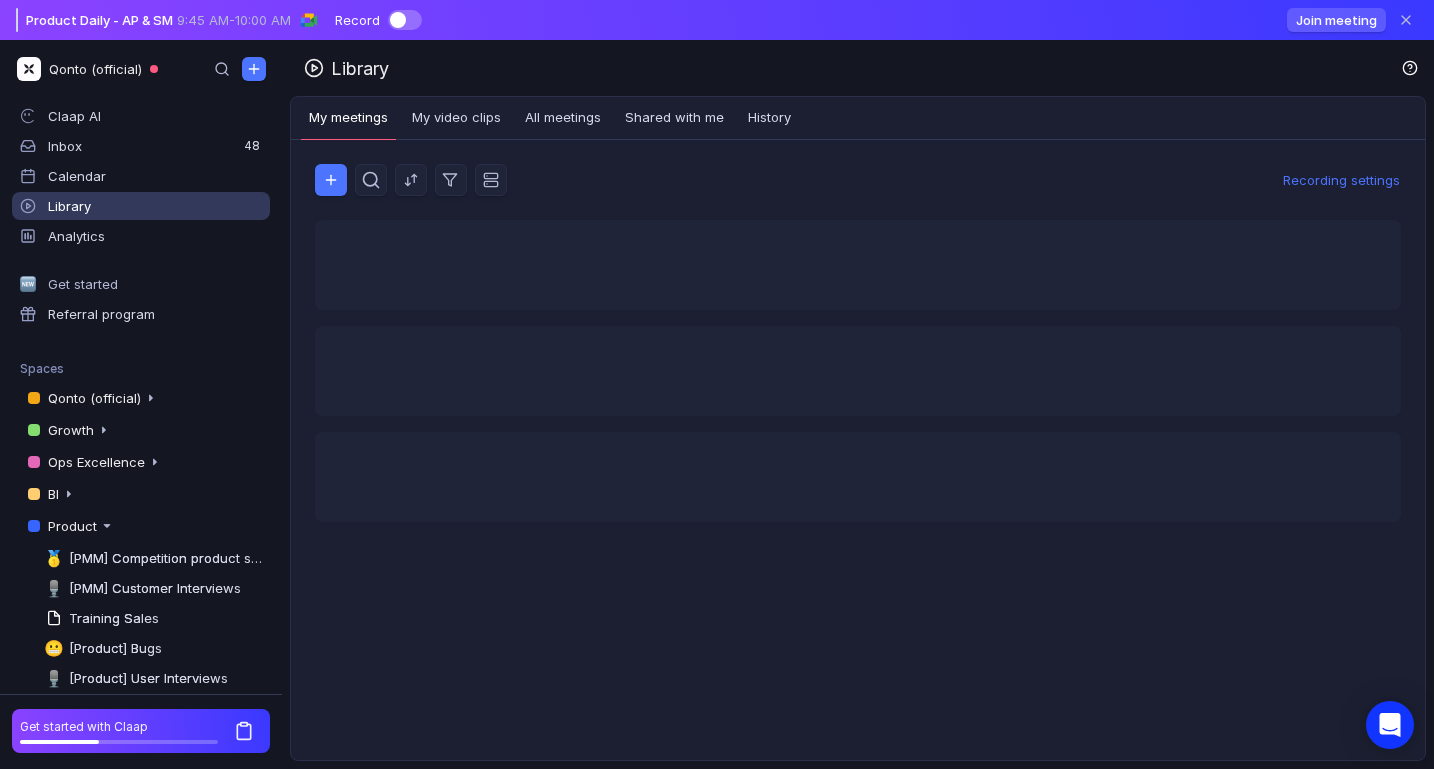 click on "My meetings" at bounding box center (348, 119) 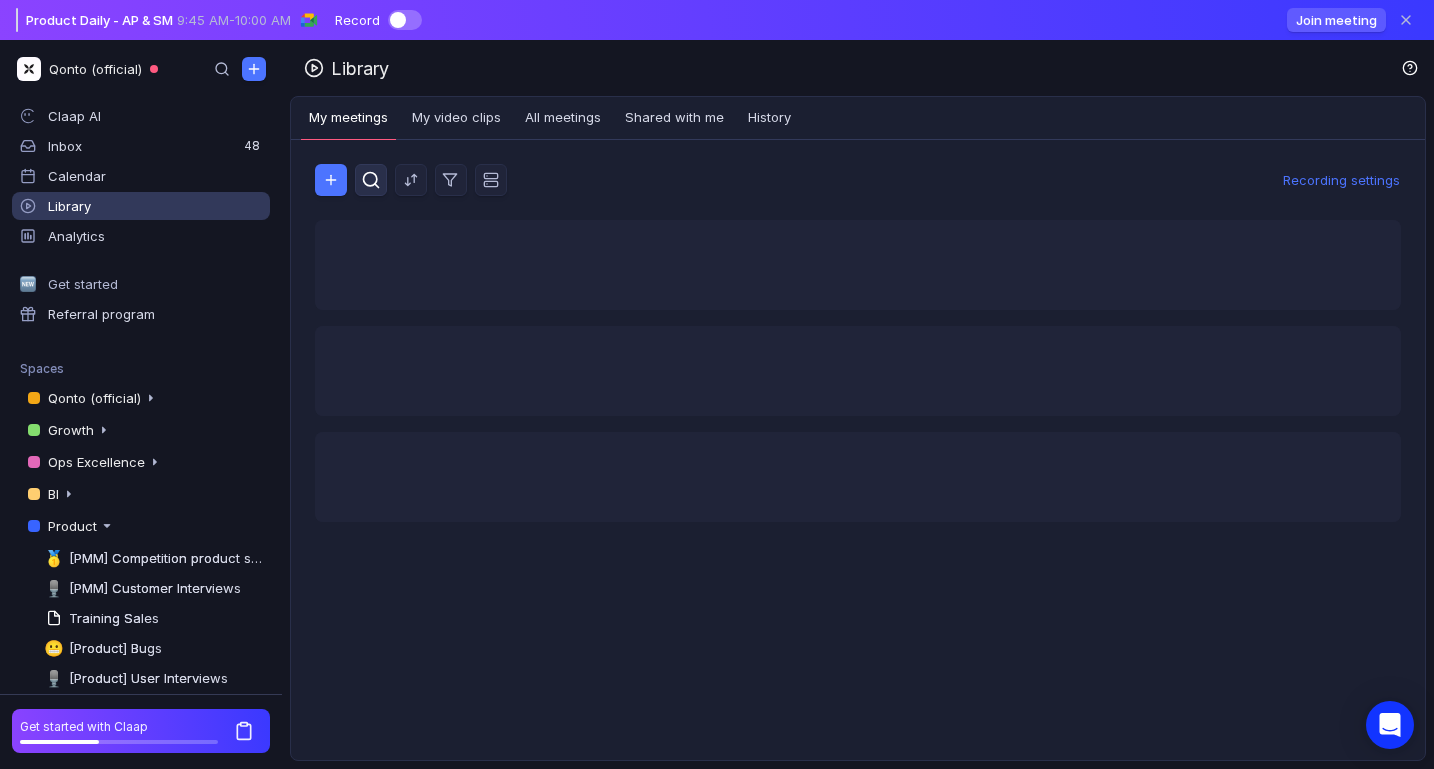 click at bounding box center (371, 180) 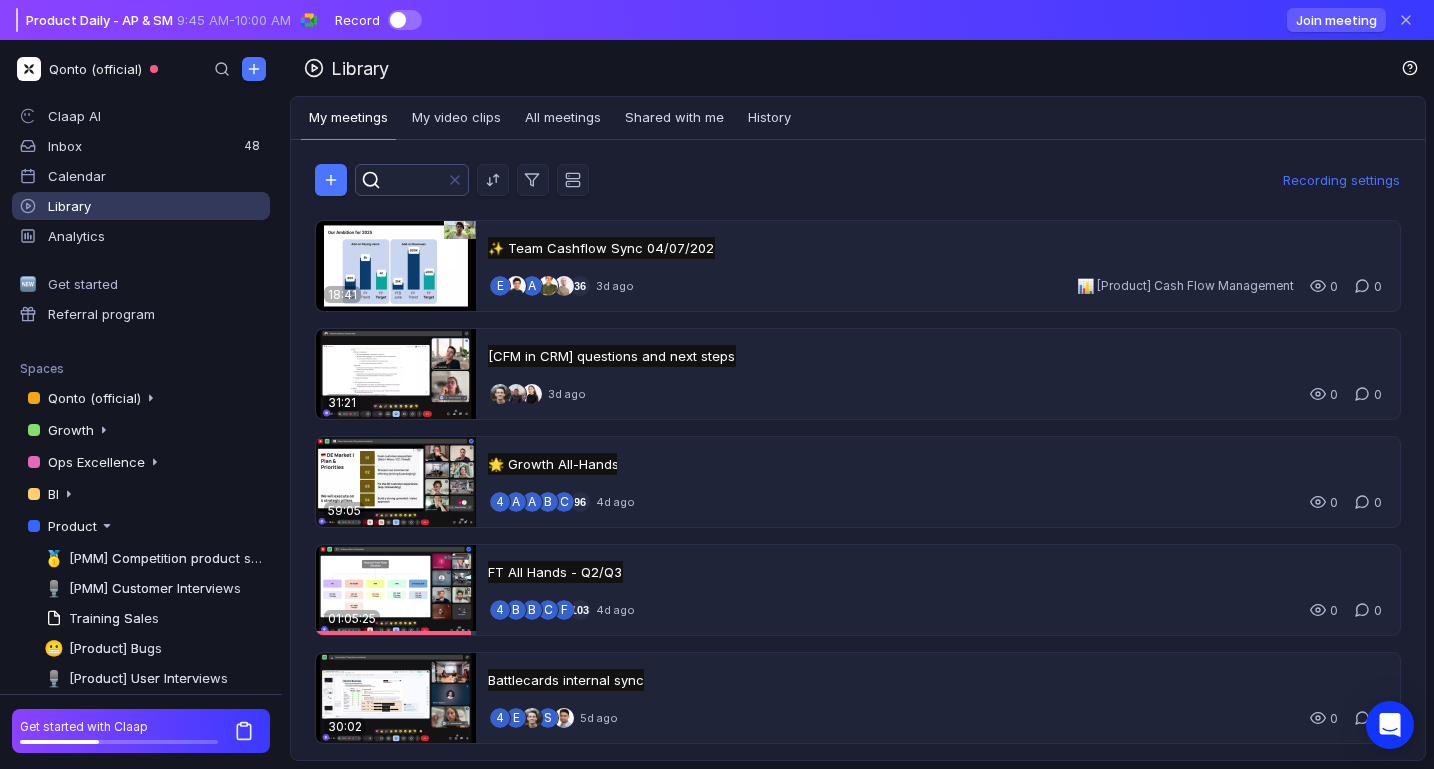 scroll, scrollTop: 0, scrollLeft: 0, axis: both 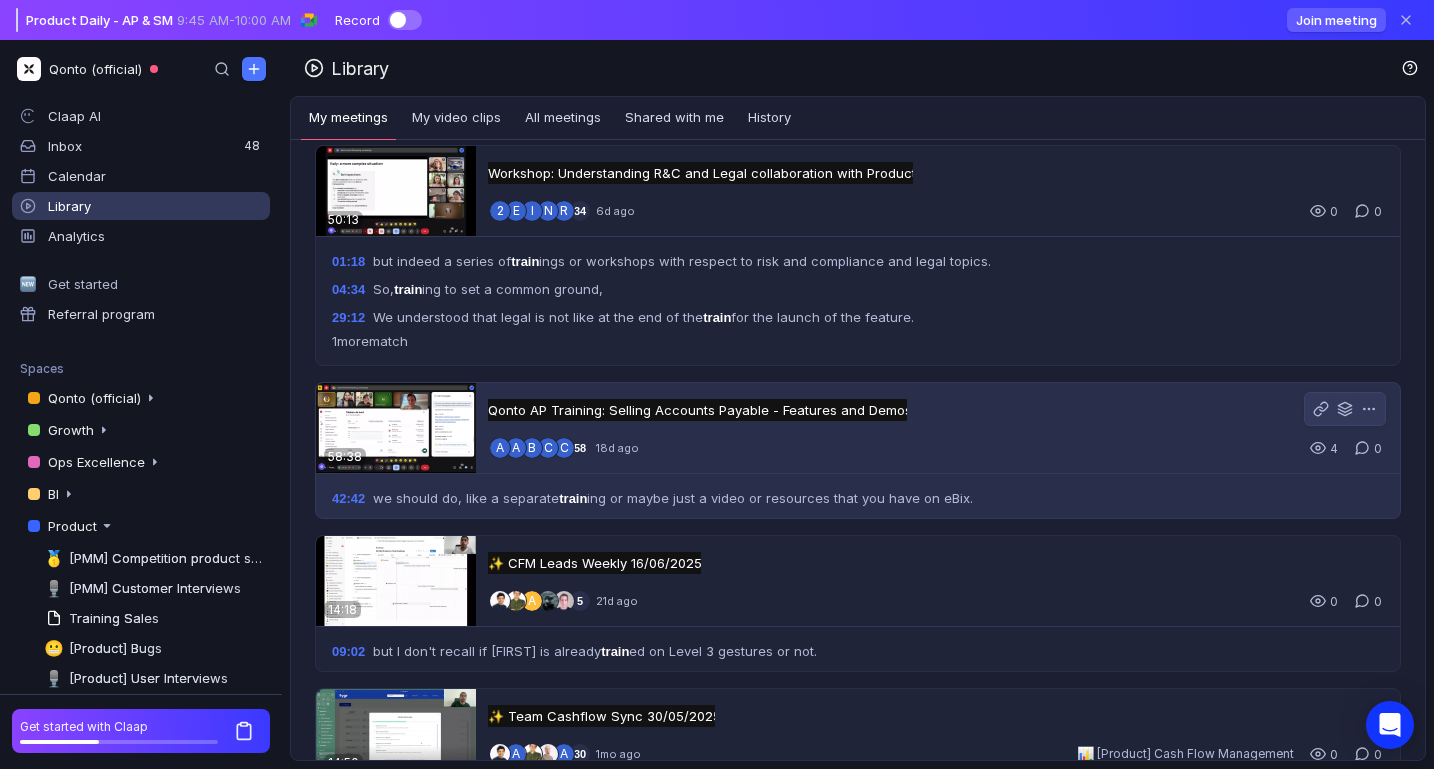 click on "A A B C C 58 18d ago 4 0" at bounding box center [938, 448] 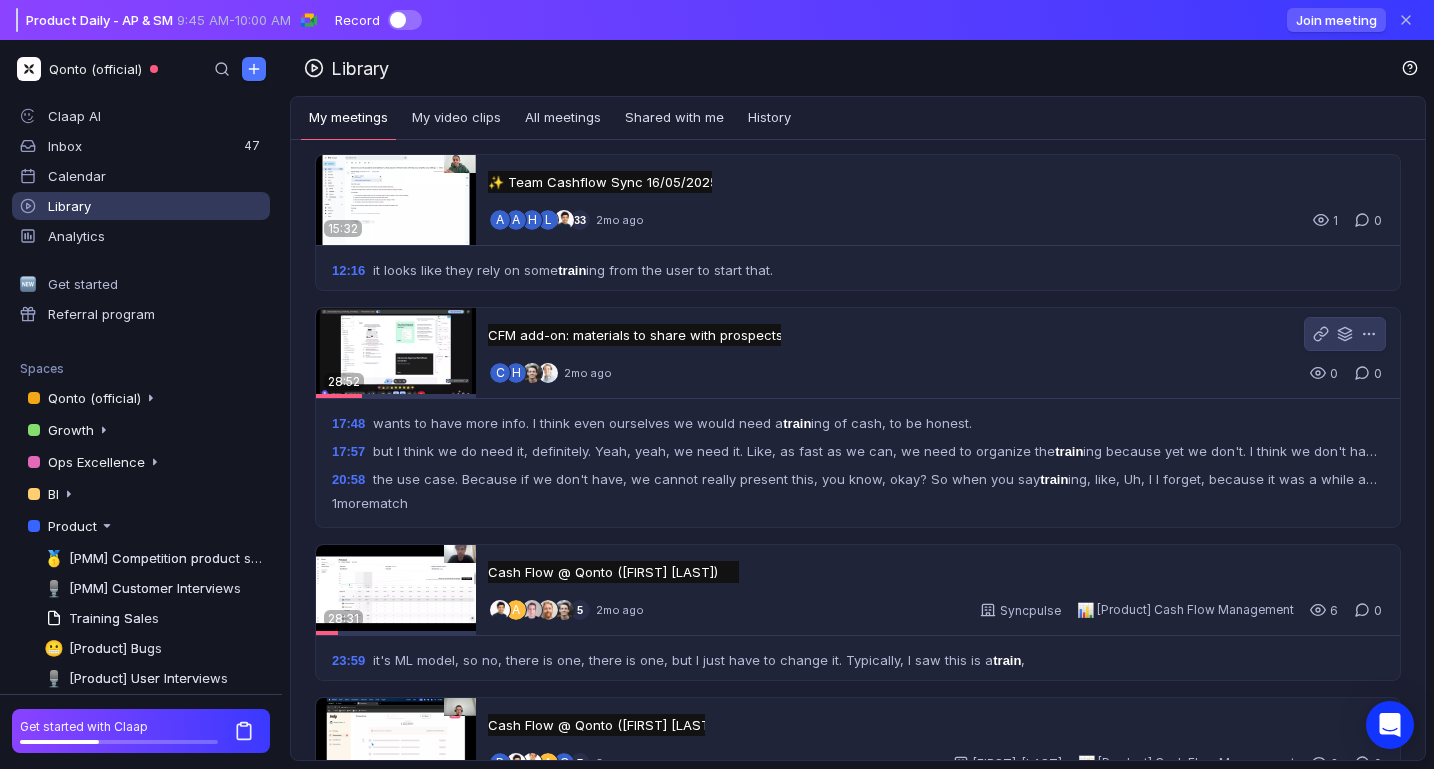 scroll, scrollTop: 1793, scrollLeft: 0, axis: vertical 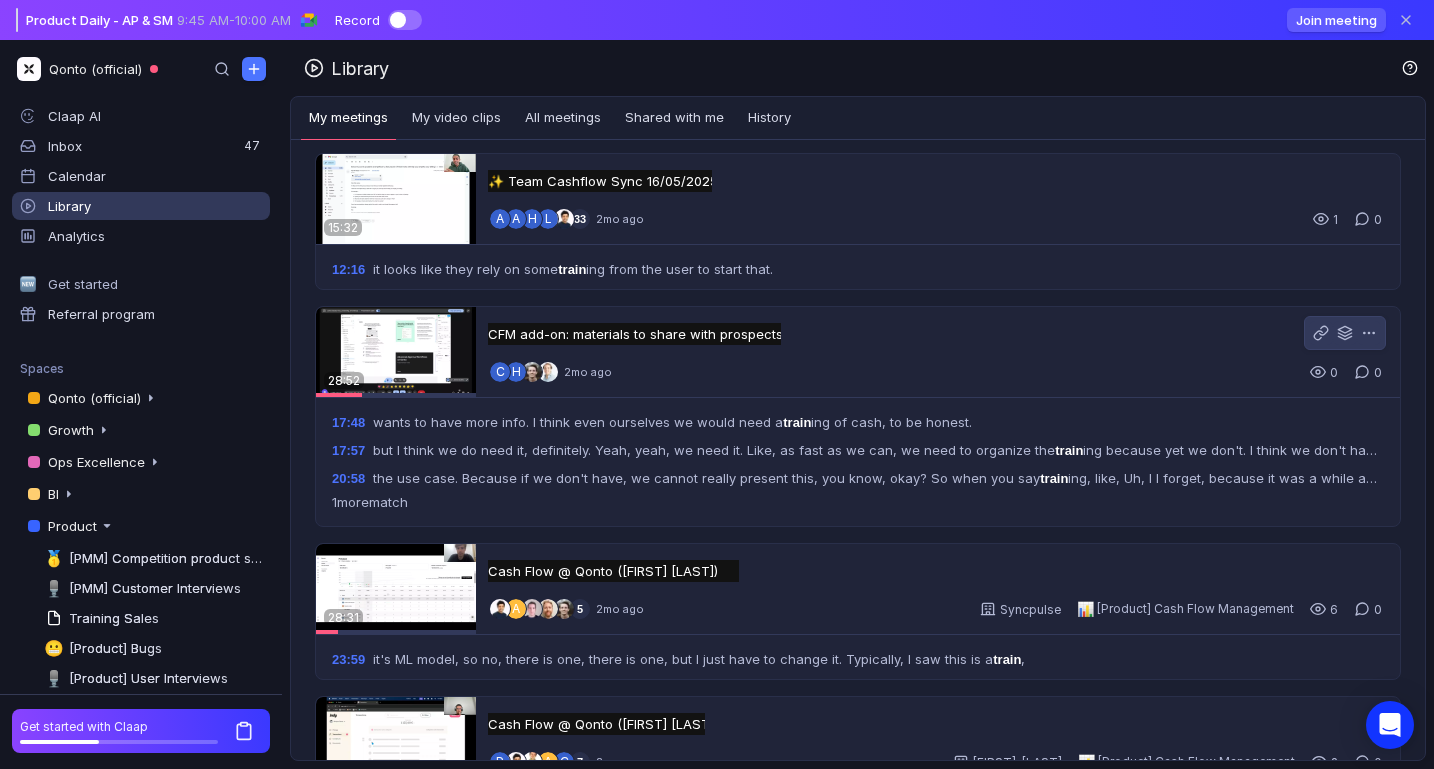 click on "CFM add-on: materials to share with prospects CFM add-on: materials to share with prospects Untitled" at bounding box center [634, 334] 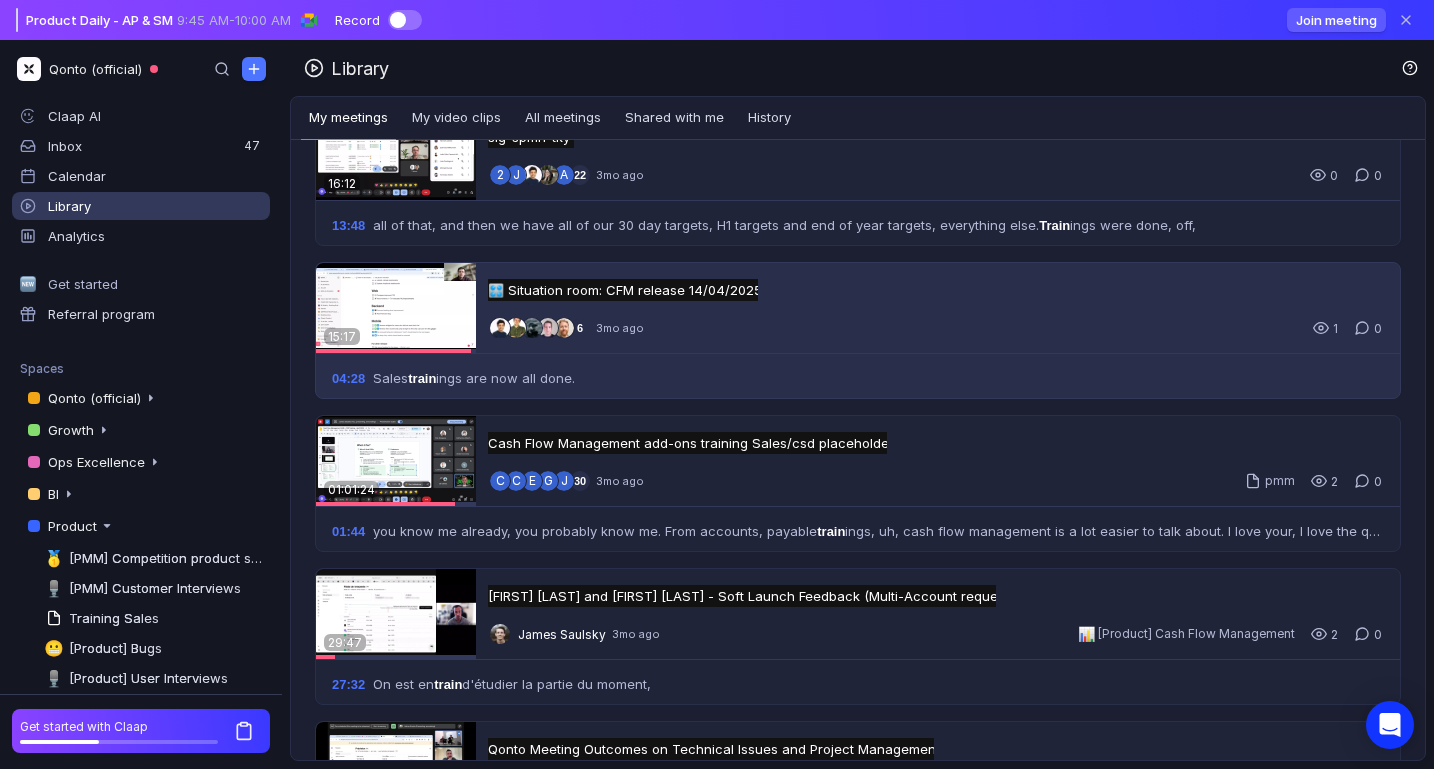 scroll, scrollTop: 2654, scrollLeft: 0, axis: vertical 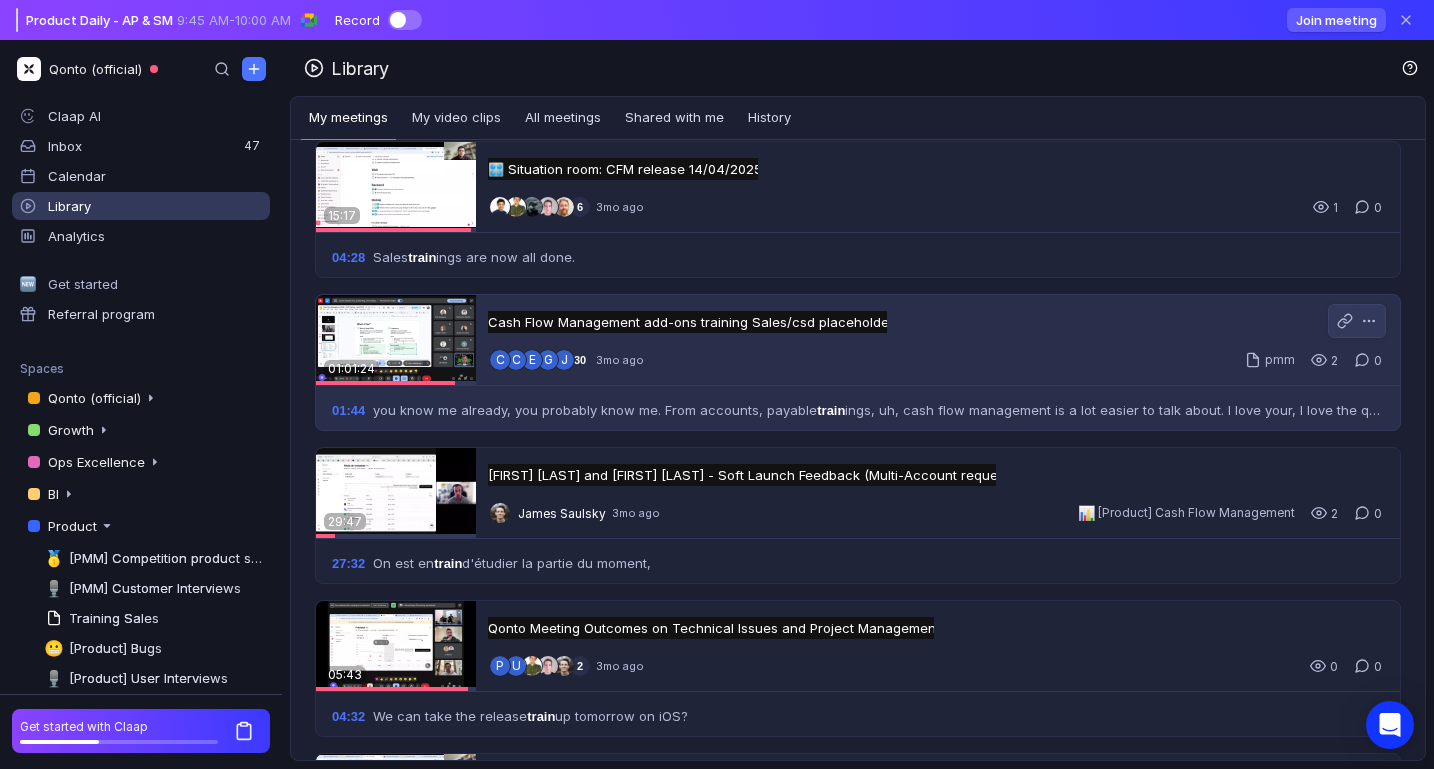 click on "C C E G J 30 3mo ago pmm 2 0" at bounding box center (938, 360) 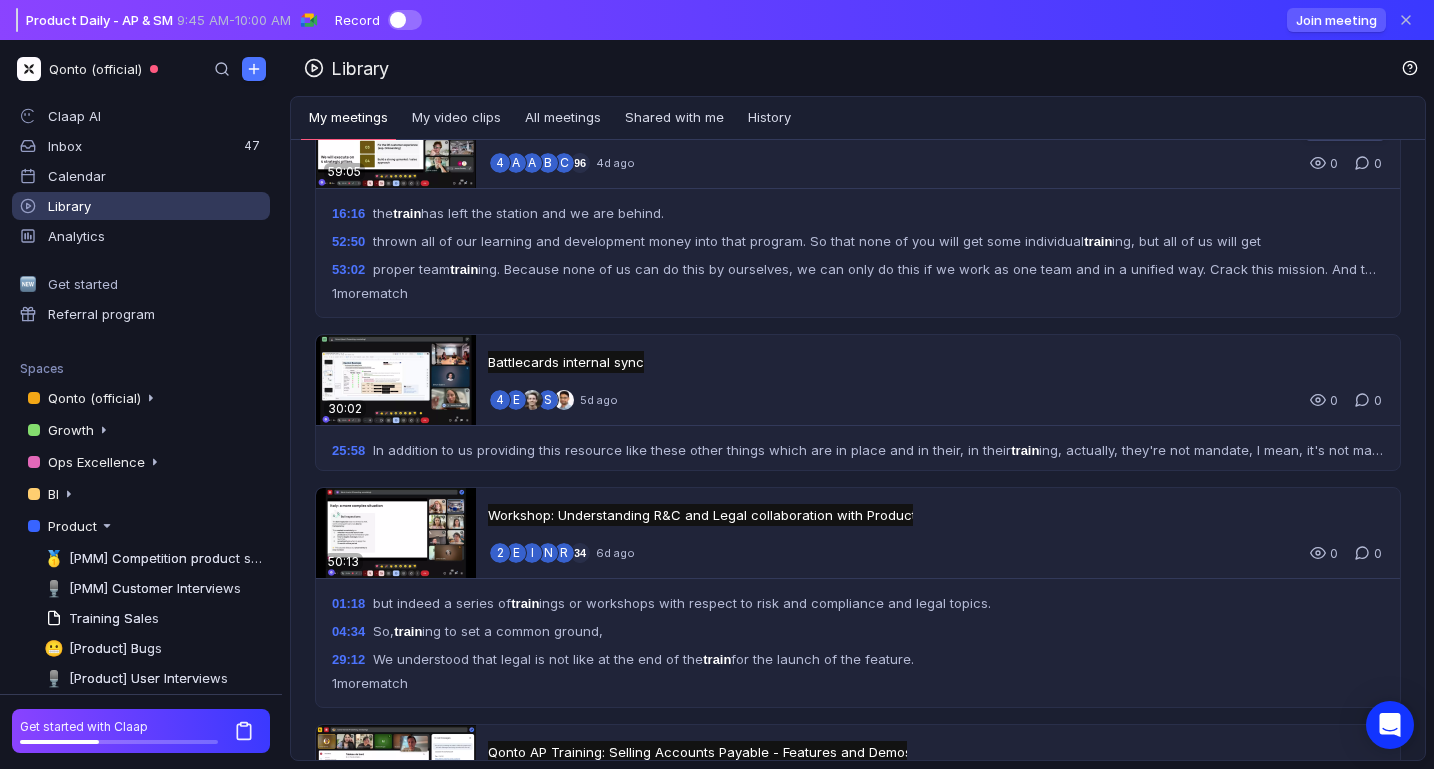 scroll, scrollTop: 0, scrollLeft: 0, axis: both 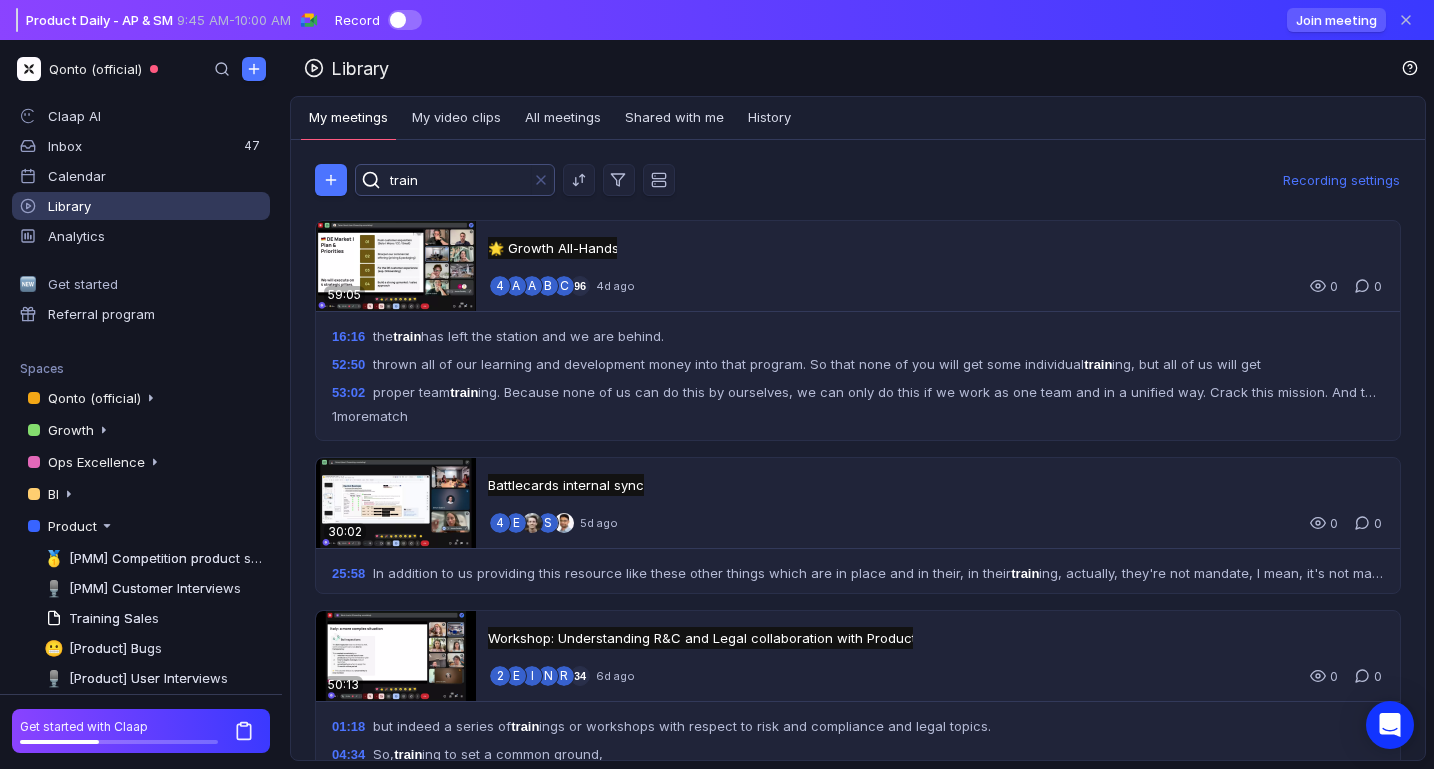 click on "train" at bounding box center (457, 180) 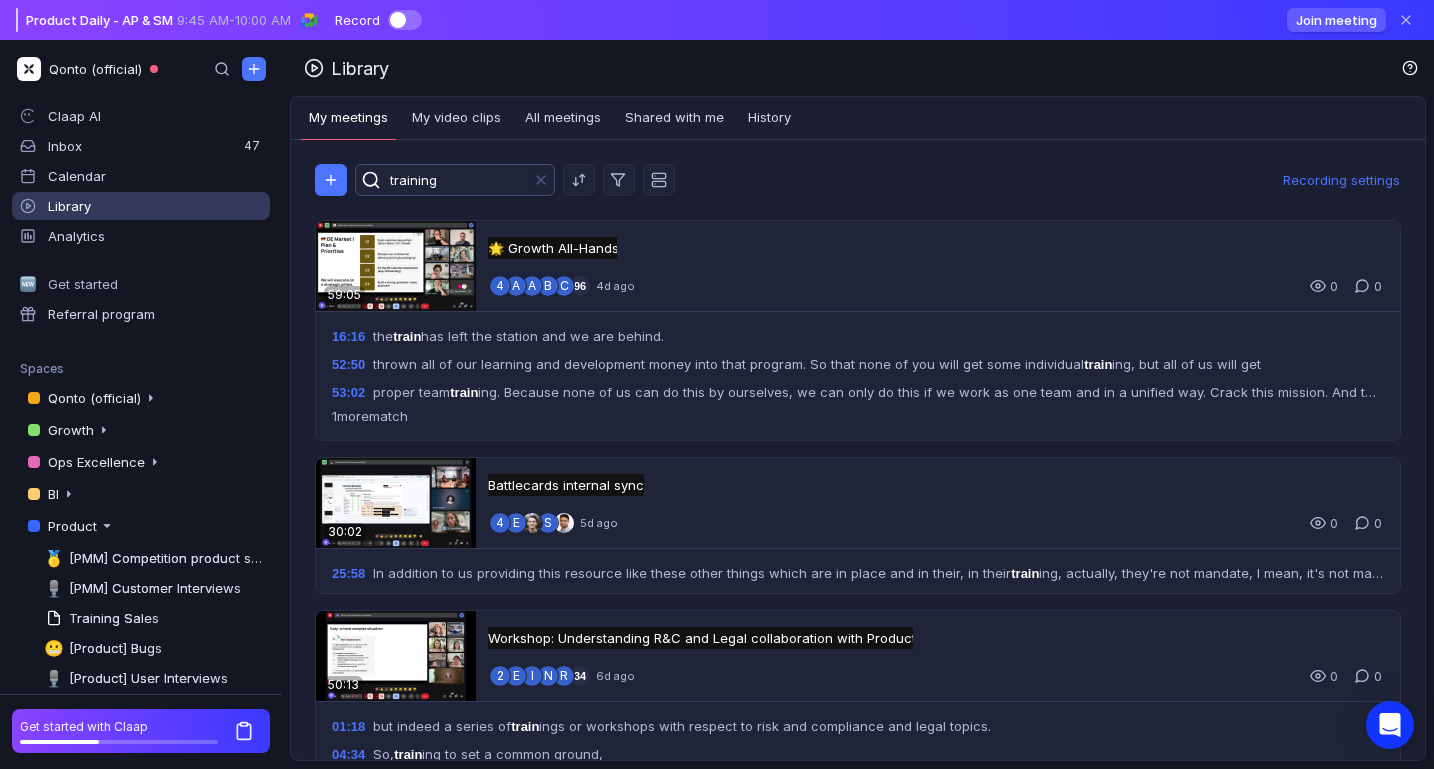 type on "training" 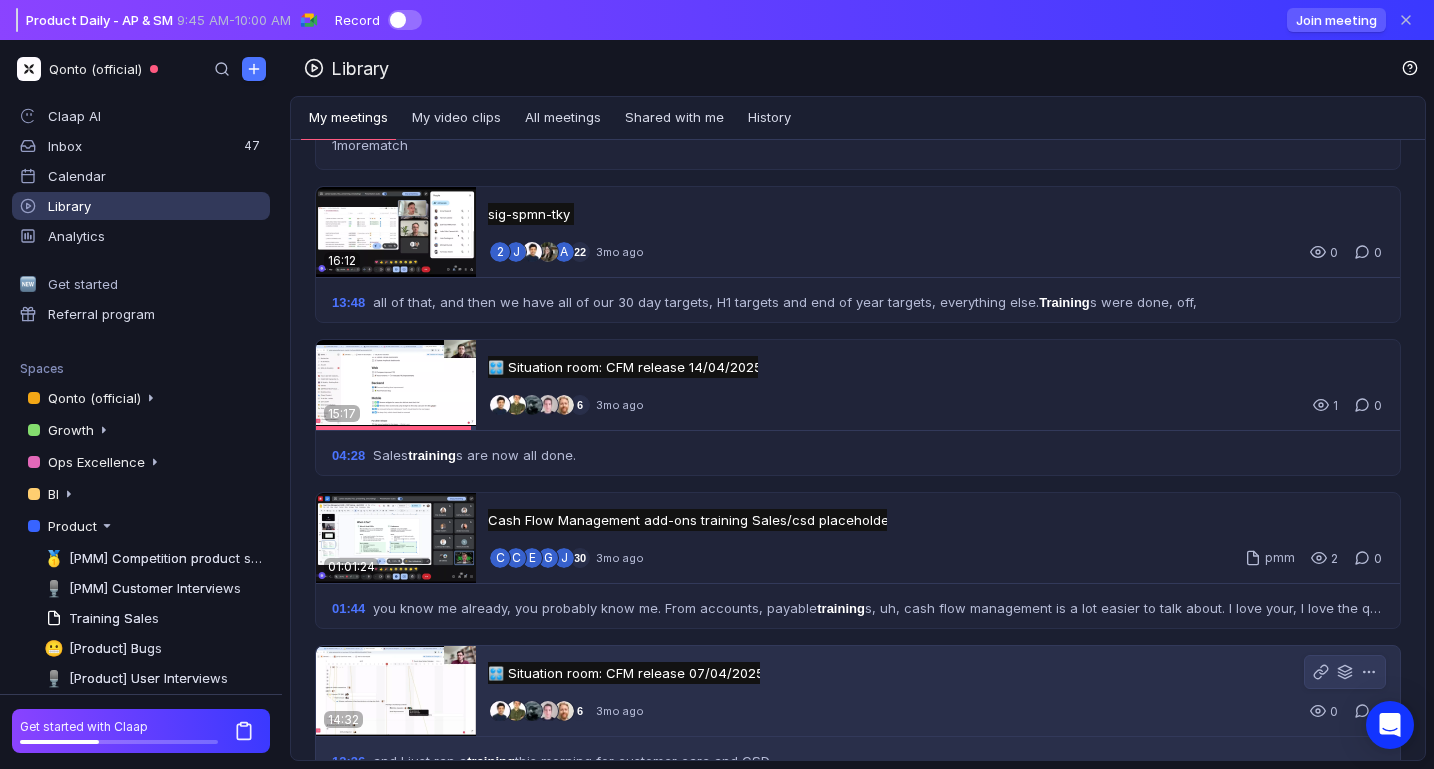 scroll, scrollTop: 1068, scrollLeft: 0, axis: vertical 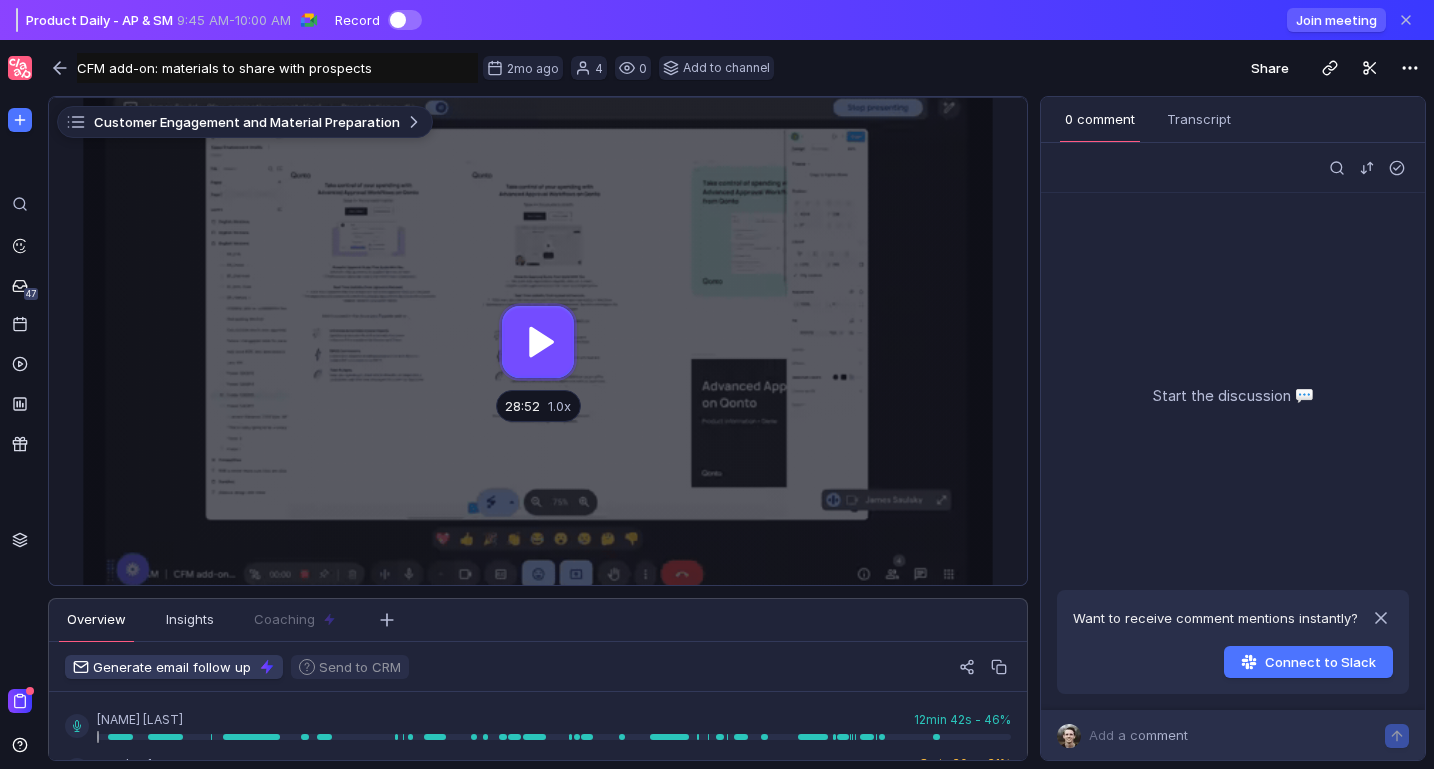 click at bounding box center [538, 341] 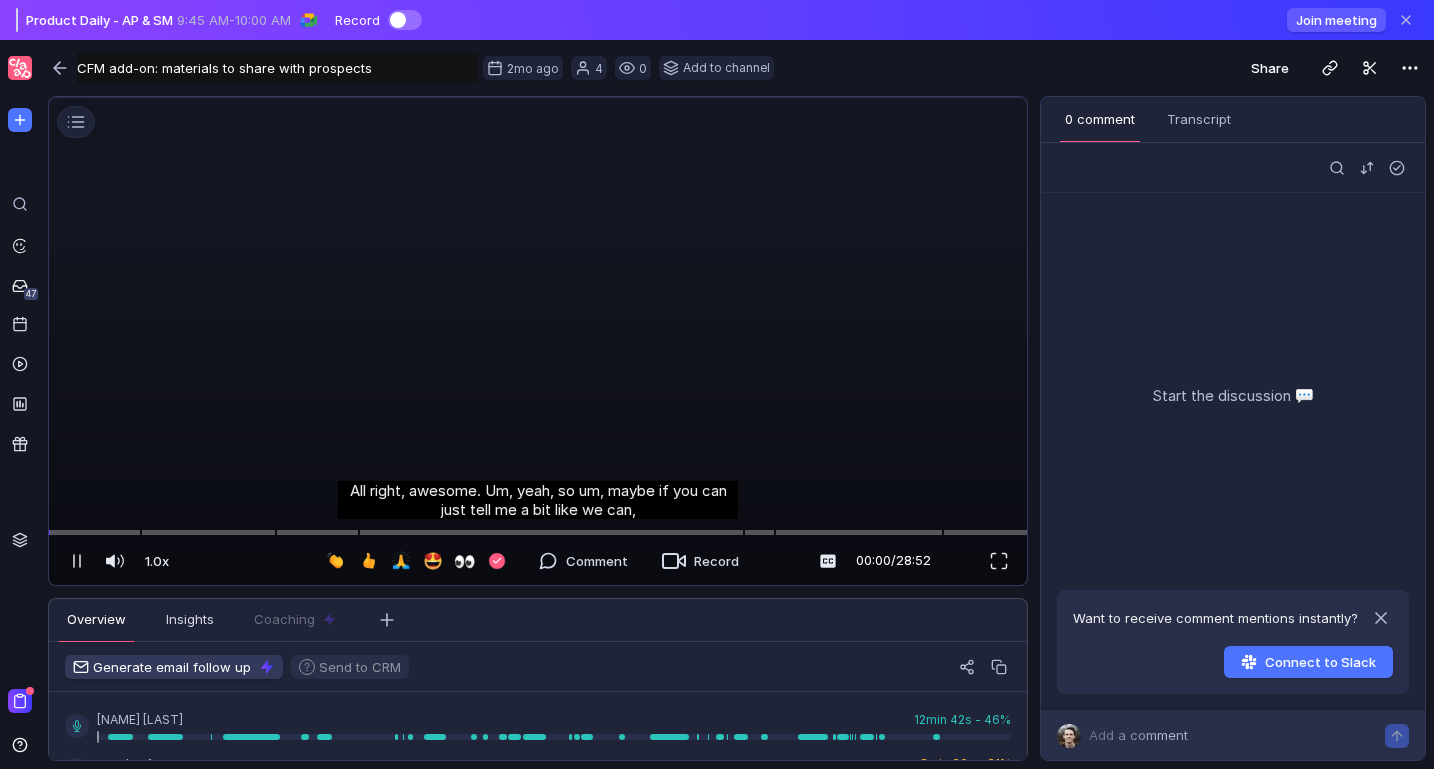 click at bounding box center (538, 98) 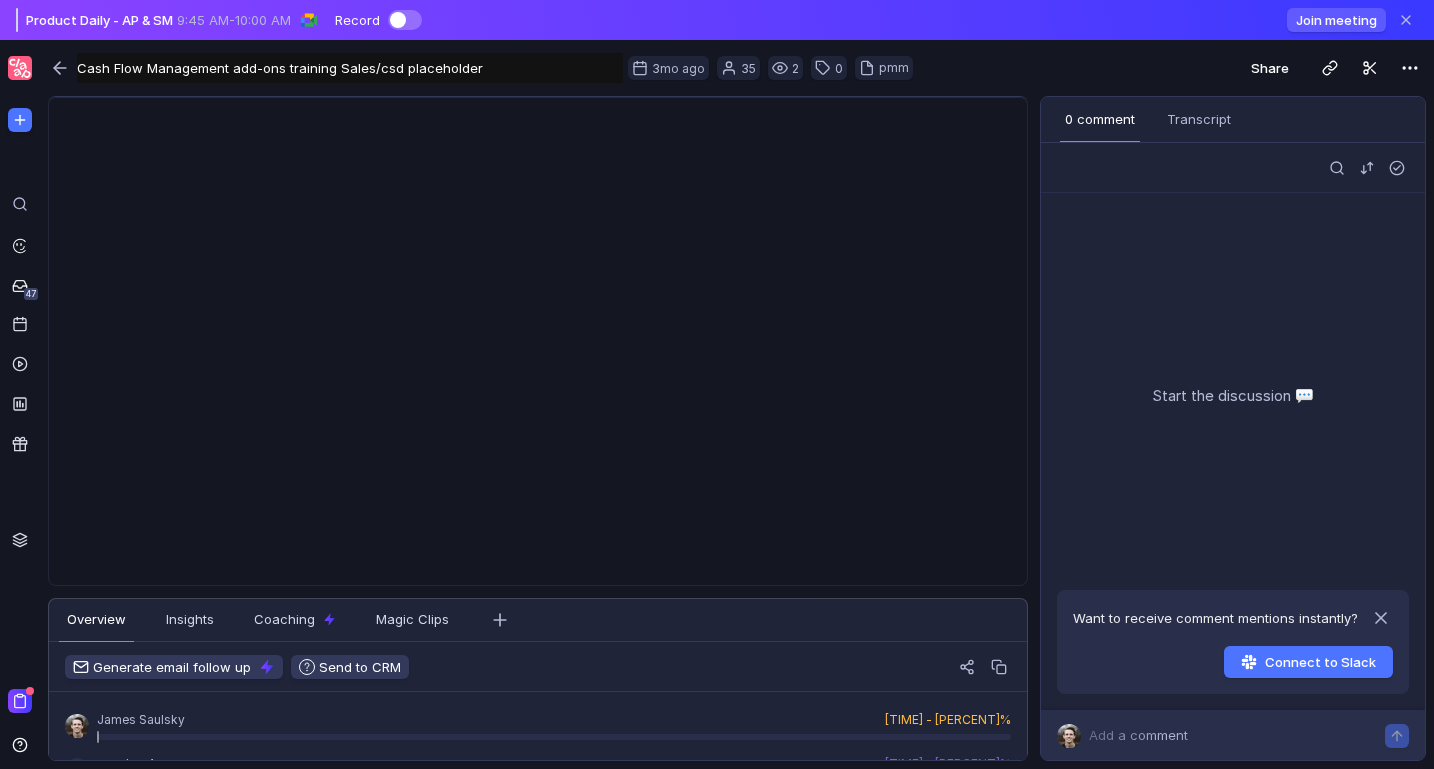 scroll, scrollTop: 0, scrollLeft: 0, axis: both 